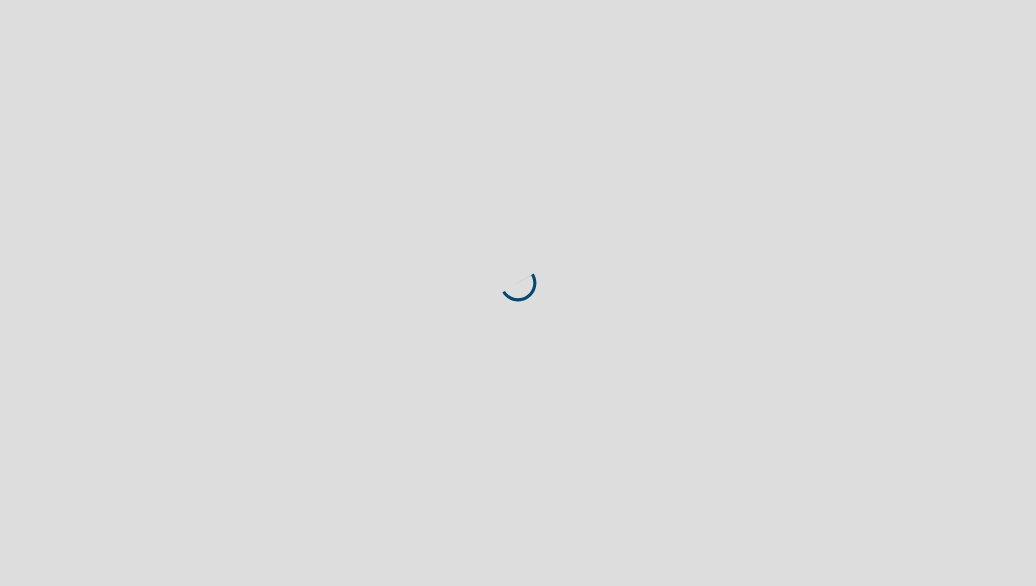 scroll, scrollTop: 0, scrollLeft: 0, axis: both 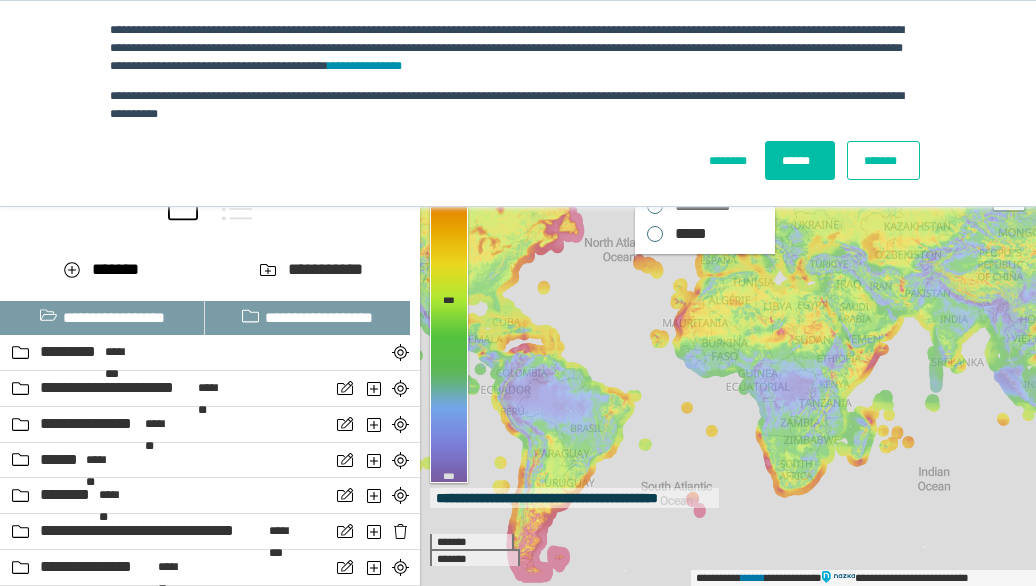 click on "*******" at bounding box center (883, 160) 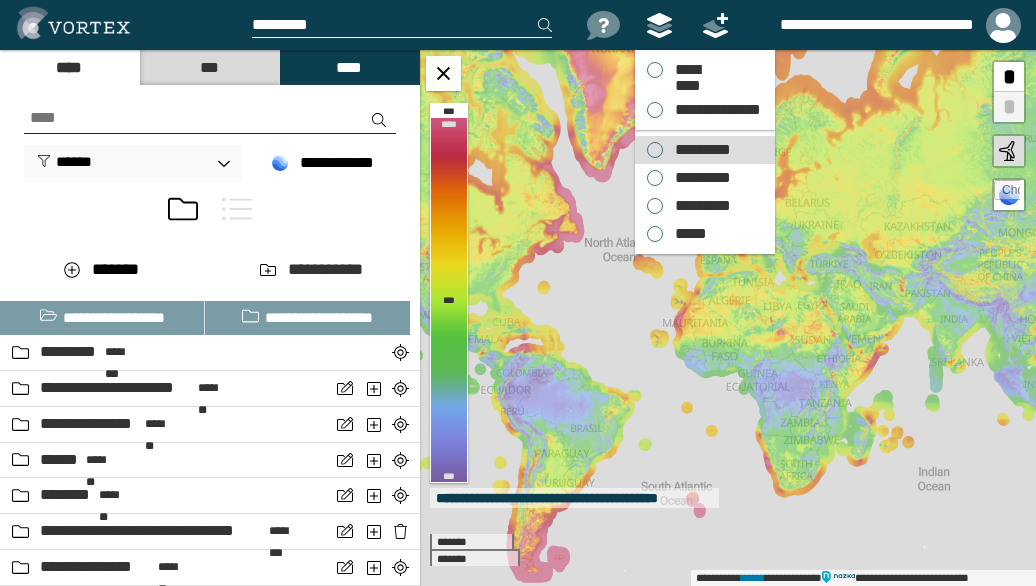 click on "*********" at bounding box center (698, 150) 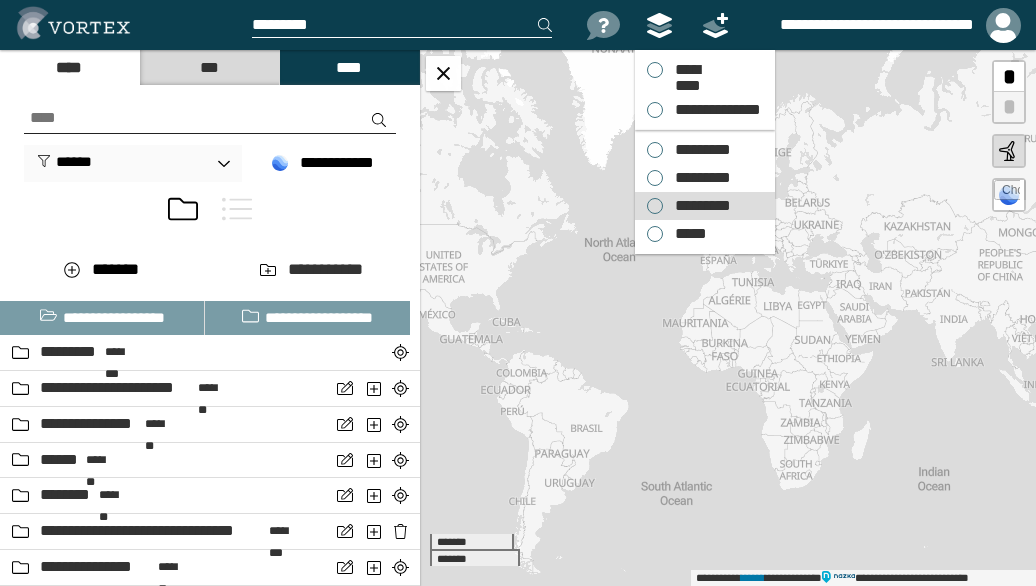 click on "*********" at bounding box center [698, 206] 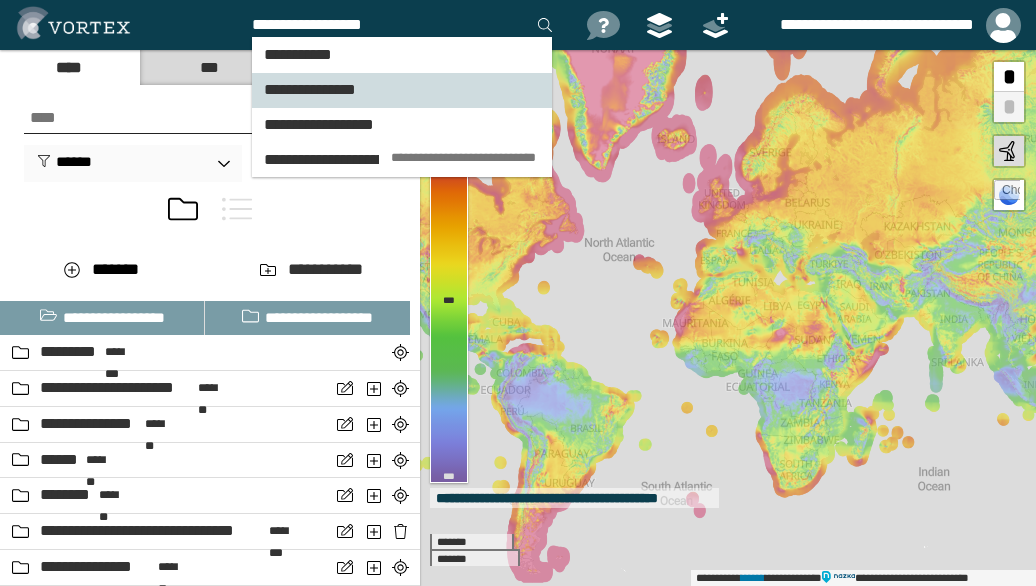 type on "**********" 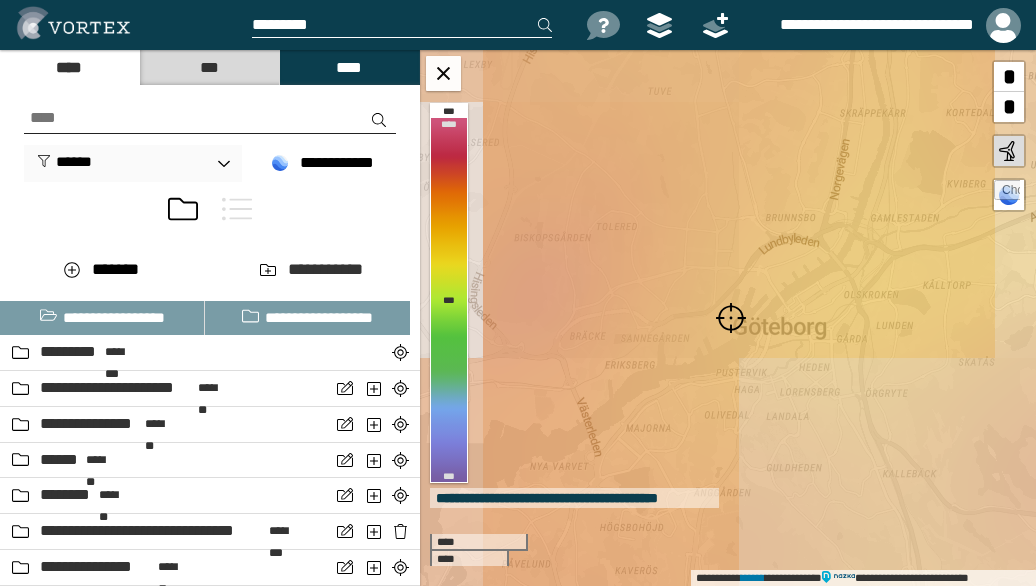 click at bounding box center [731, 318] 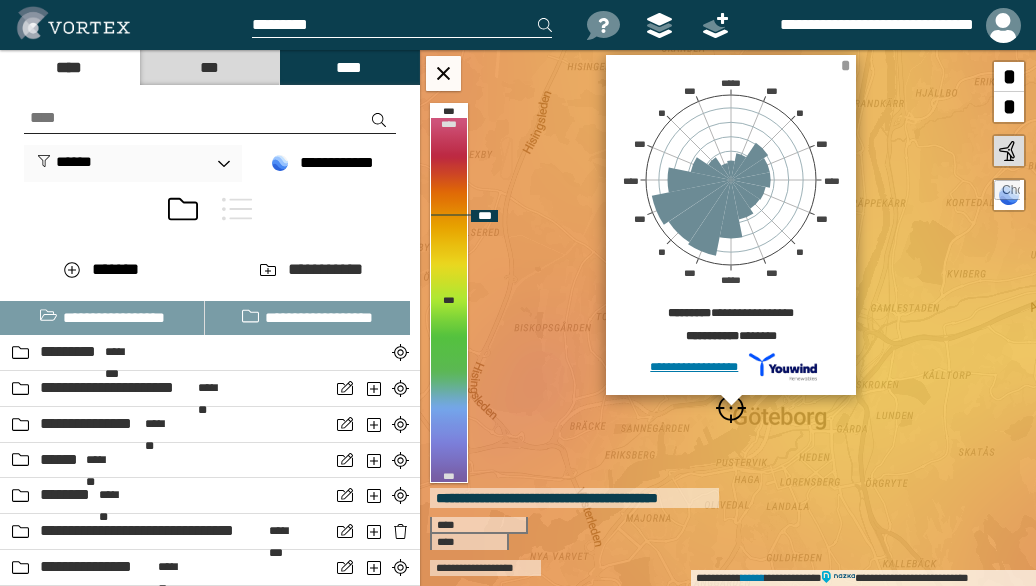 click on "*" at bounding box center (845, 65) 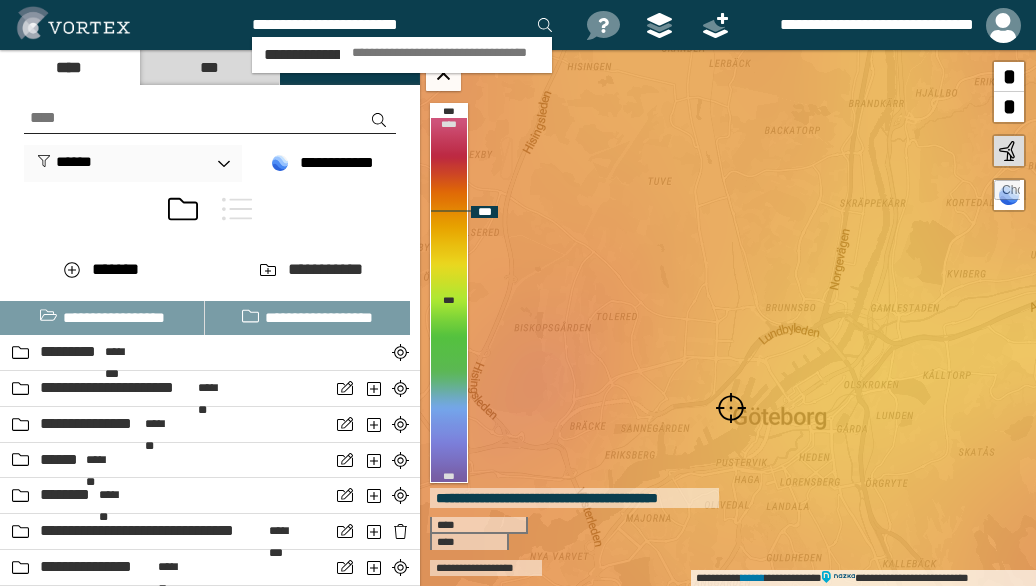 type on "**********" 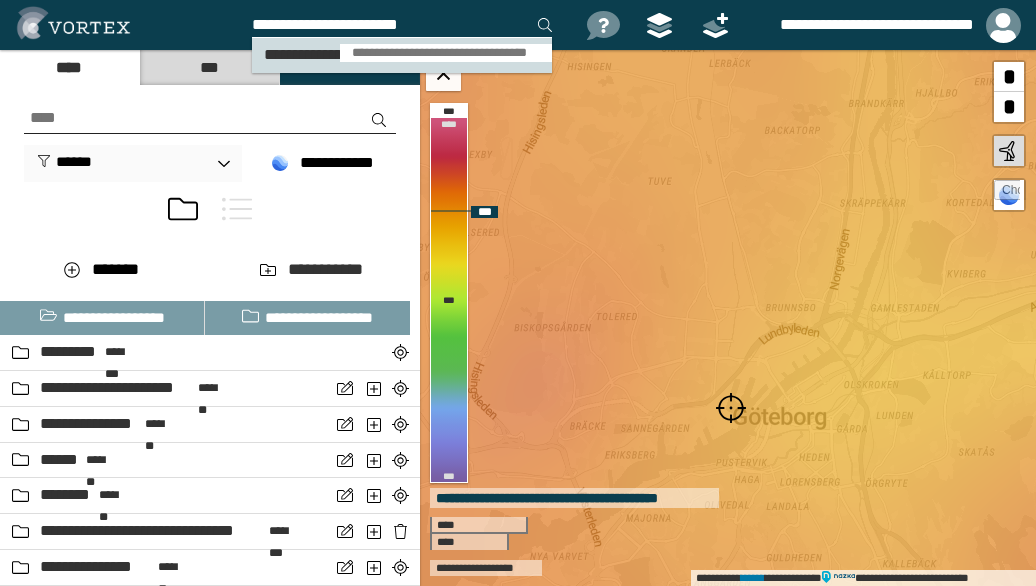 click on "**********" at bounding box center [446, 53] 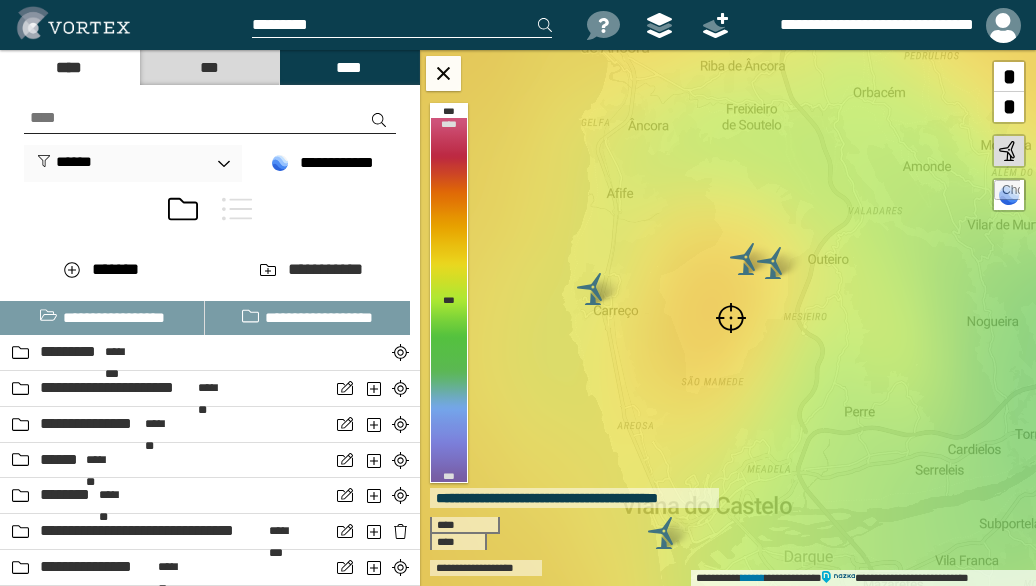 click at bounding box center [731, 318] 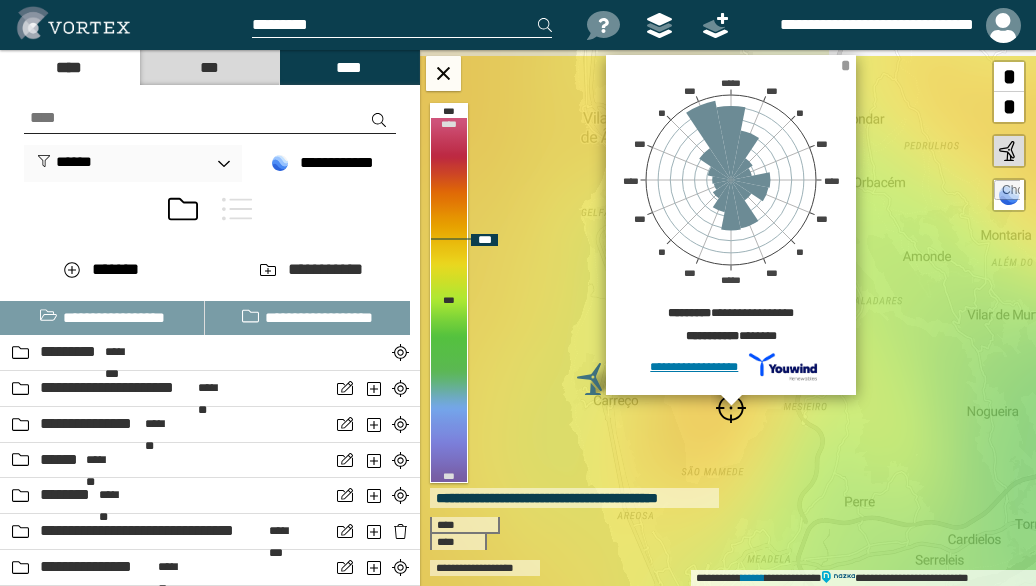 click on "*" at bounding box center (845, 65) 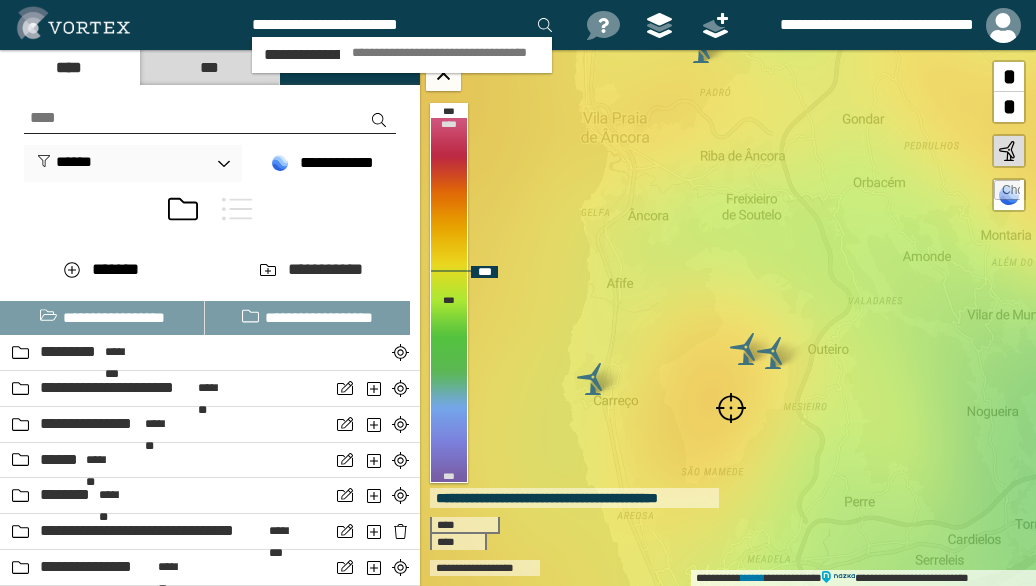 type on "**********" 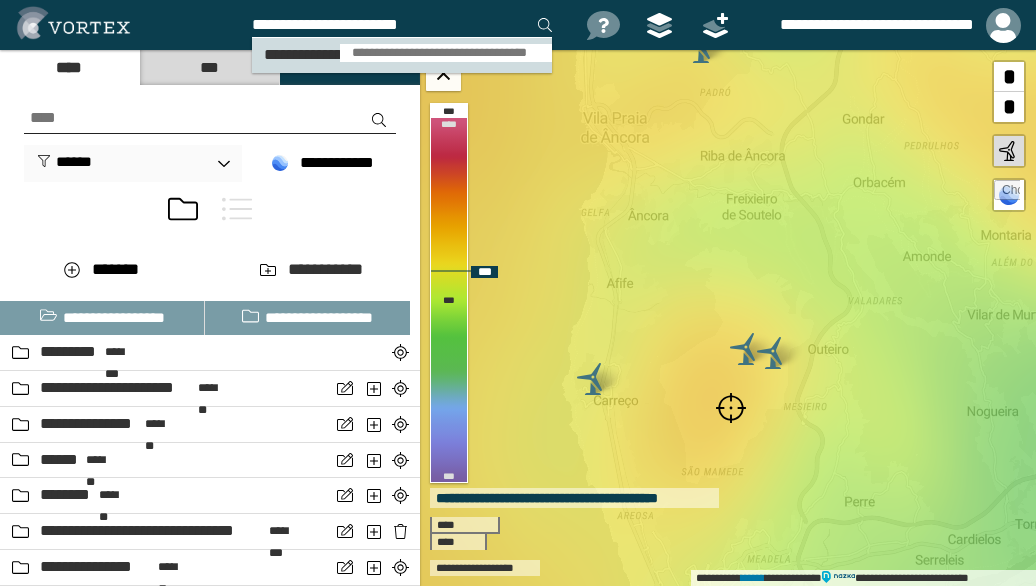 click on "**********" at bounding box center (446, 53) 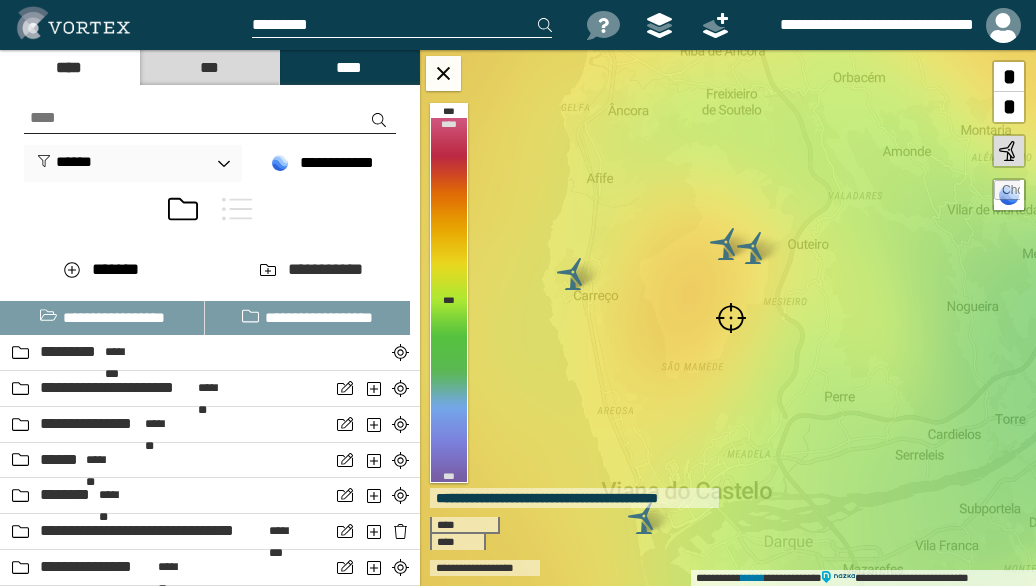click at bounding box center [731, 318] 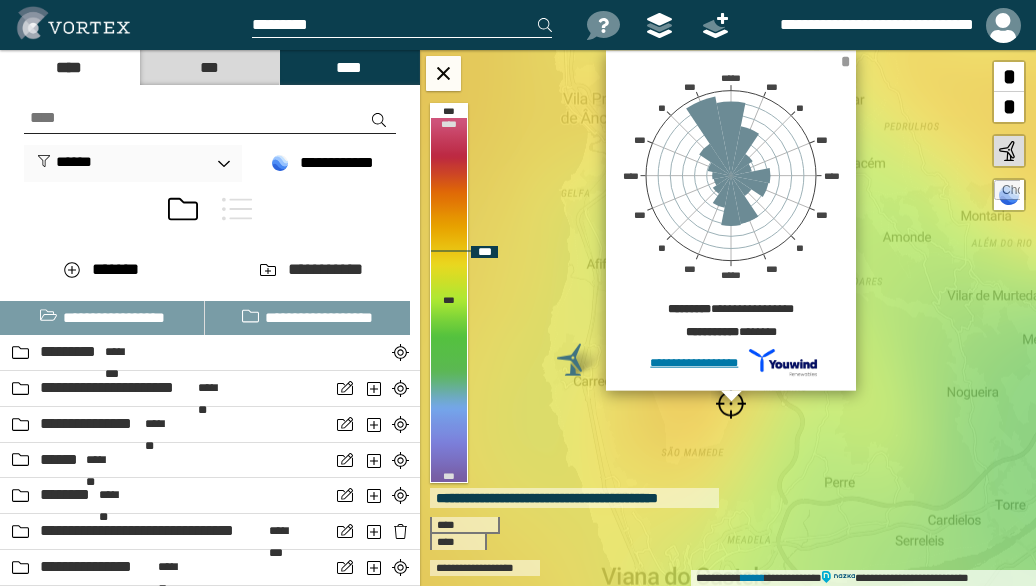 click on "*" at bounding box center [845, 61] 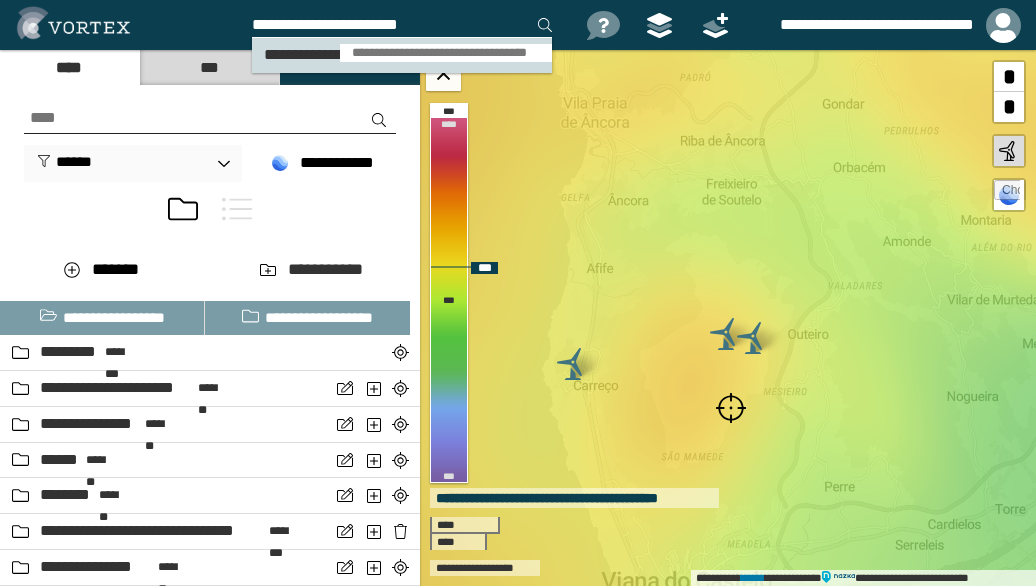 type on "**********" 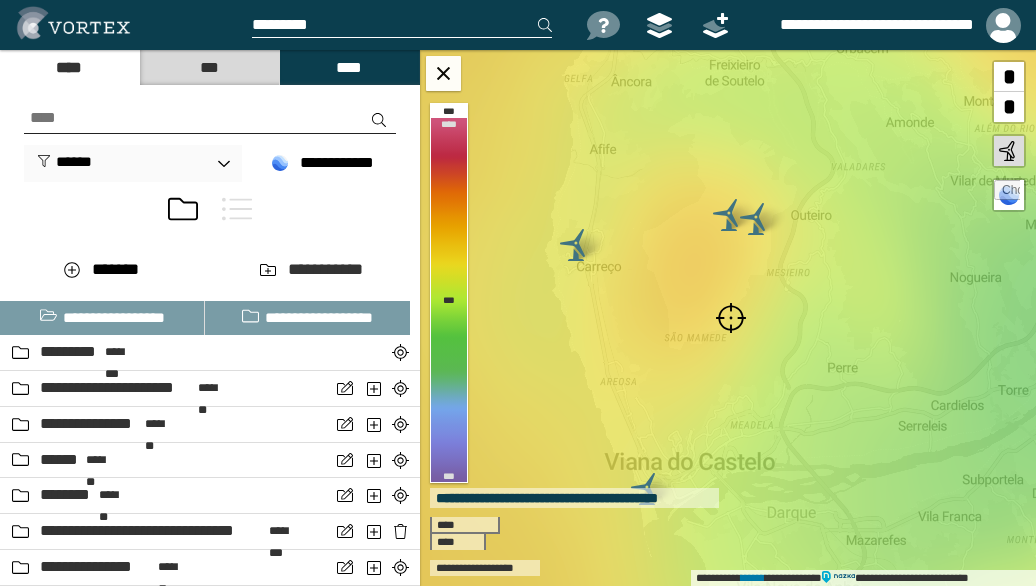 click at bounding box center [731, 318] 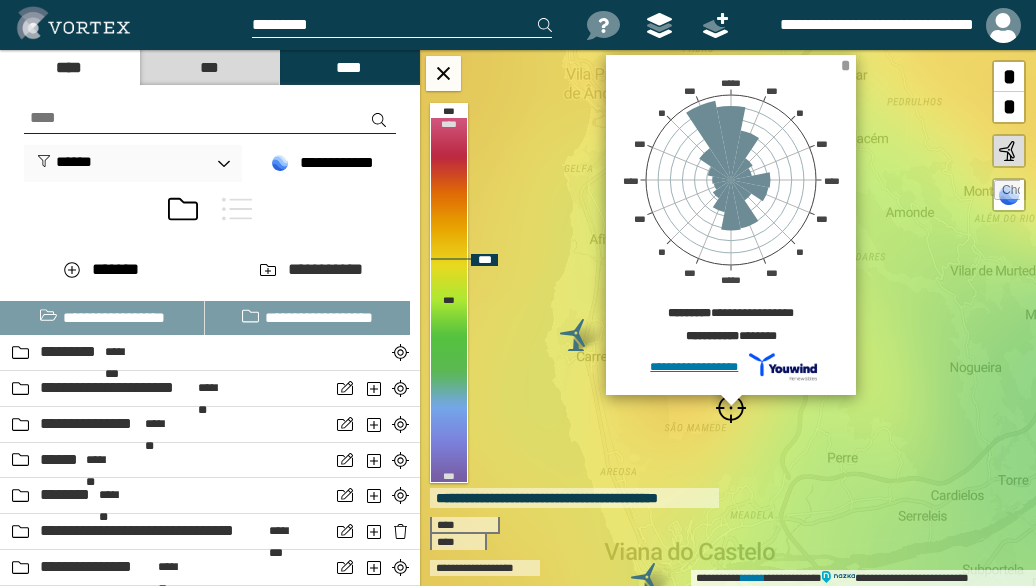 click on "*" at bounding box center [845, 65] 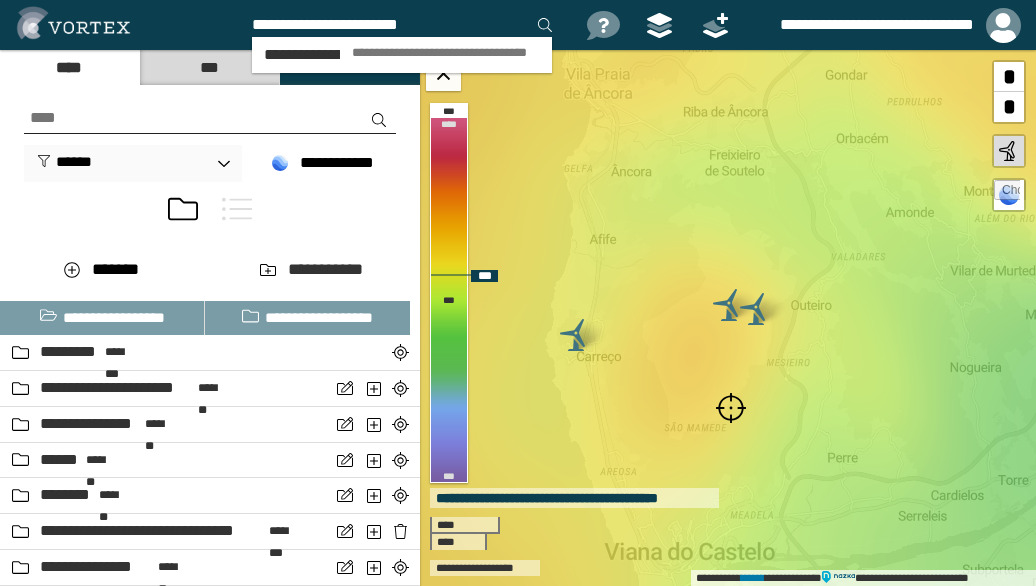 type on "**********" 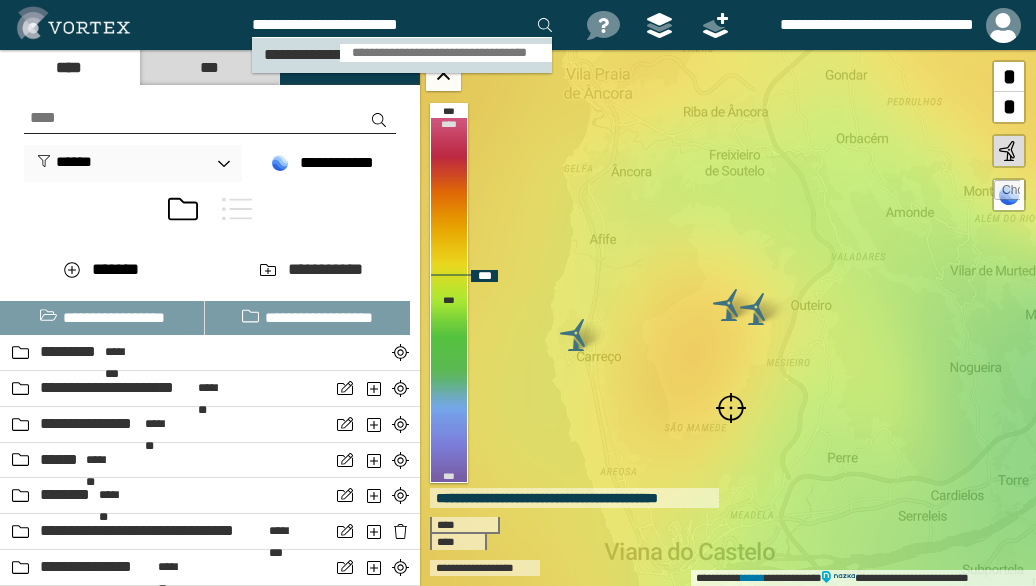 click on "**********" at bounding box center [446, 53] 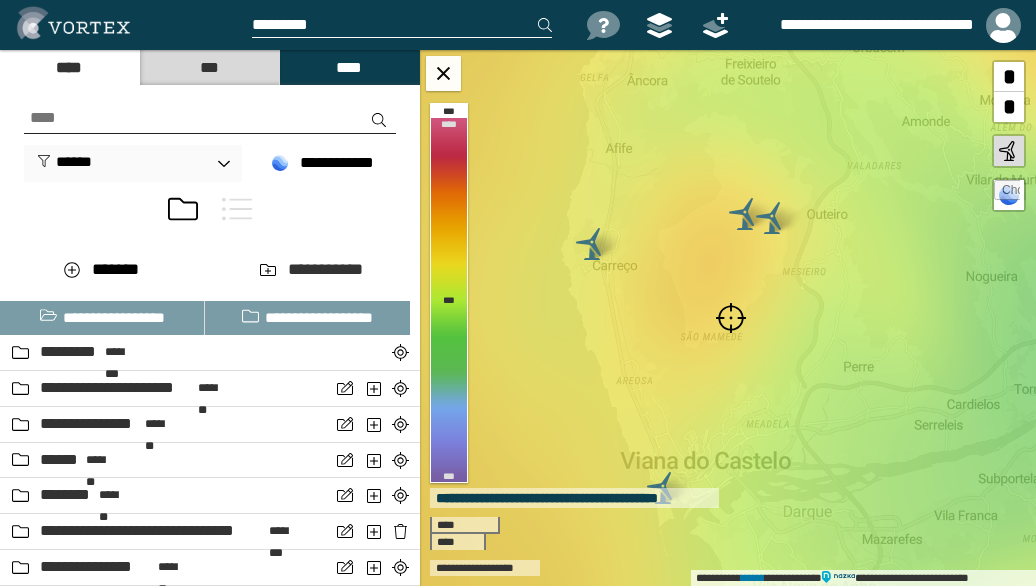 click at bounding box center [731, 318] 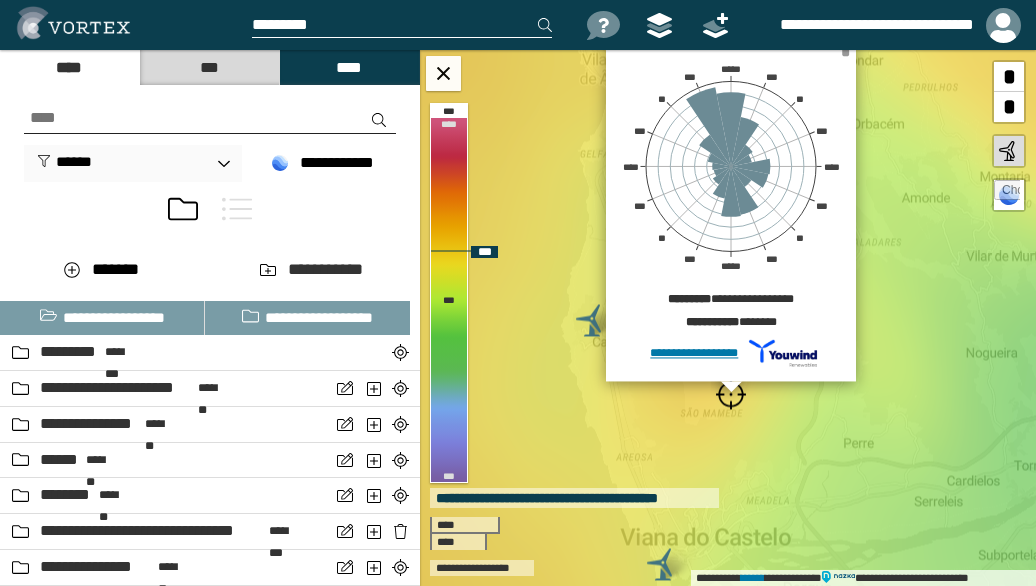 click on "*" at bounding box center (845, 51) 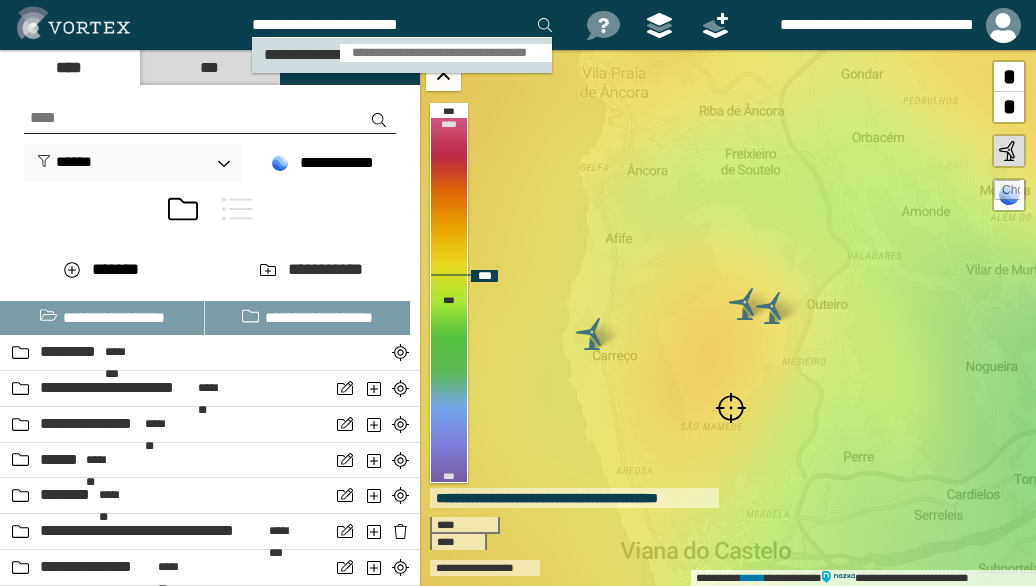 type on "**********" 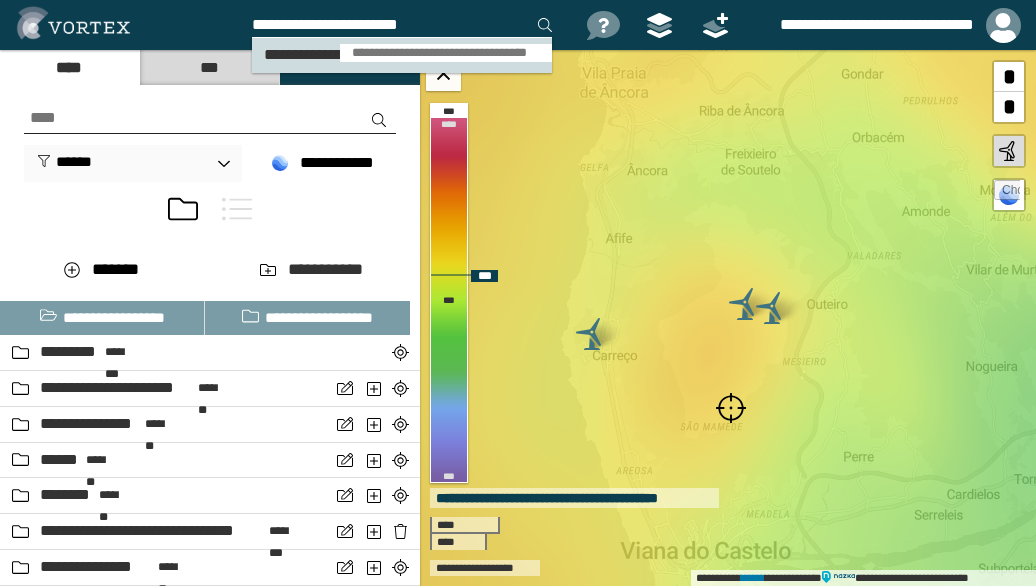 click on "**********" at bounding box center (446, 53) 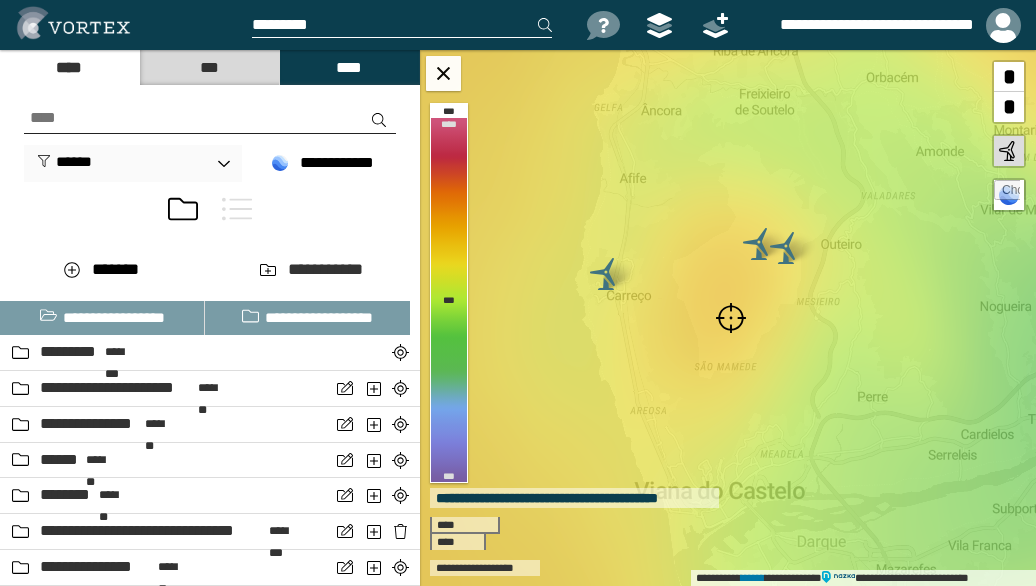 click at bounding box center (731, 318) 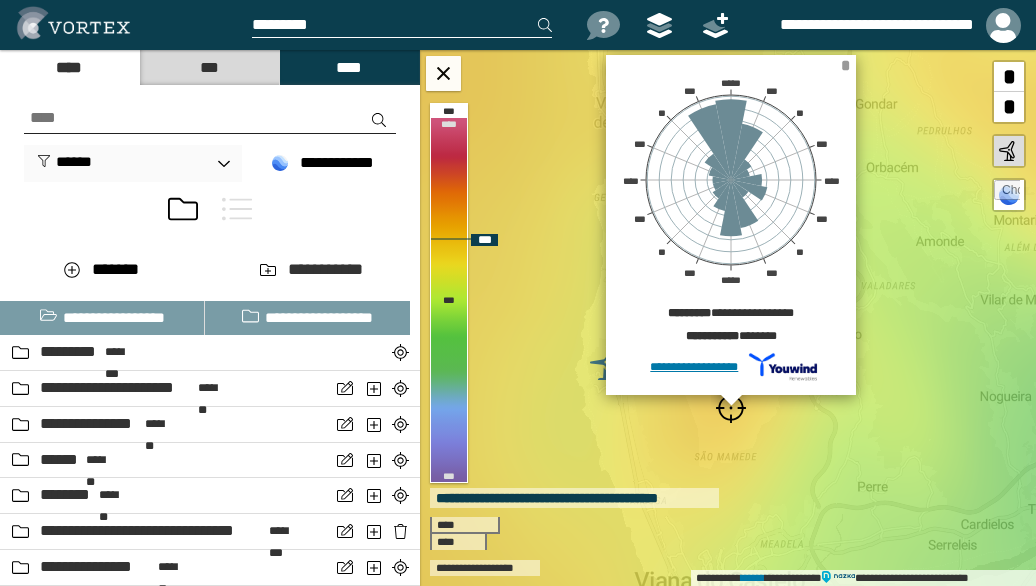 click on "*" at bounding box center (845, 65) 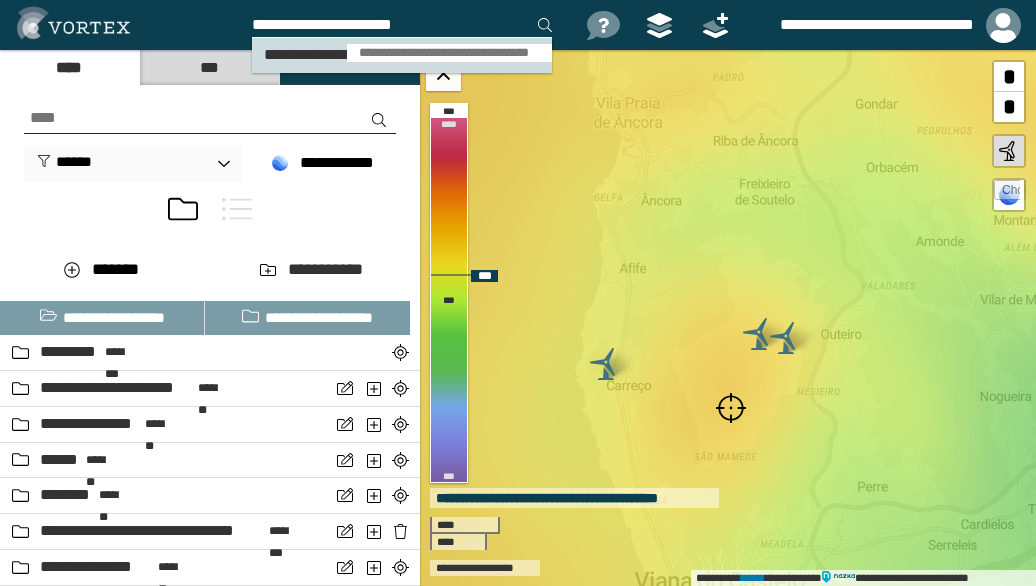 type on "**********" 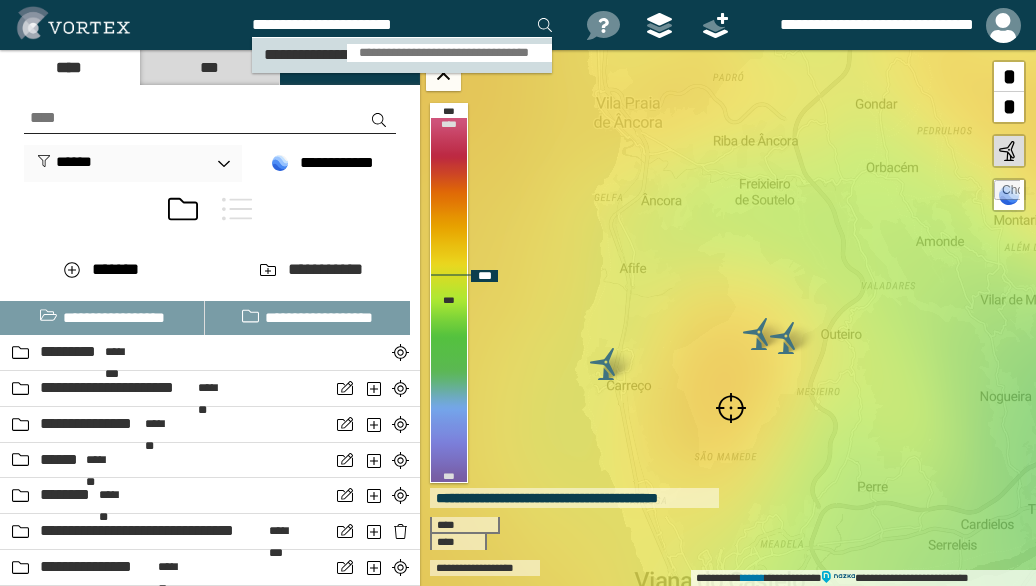 click on "**********" at bounding box center [449, 53] 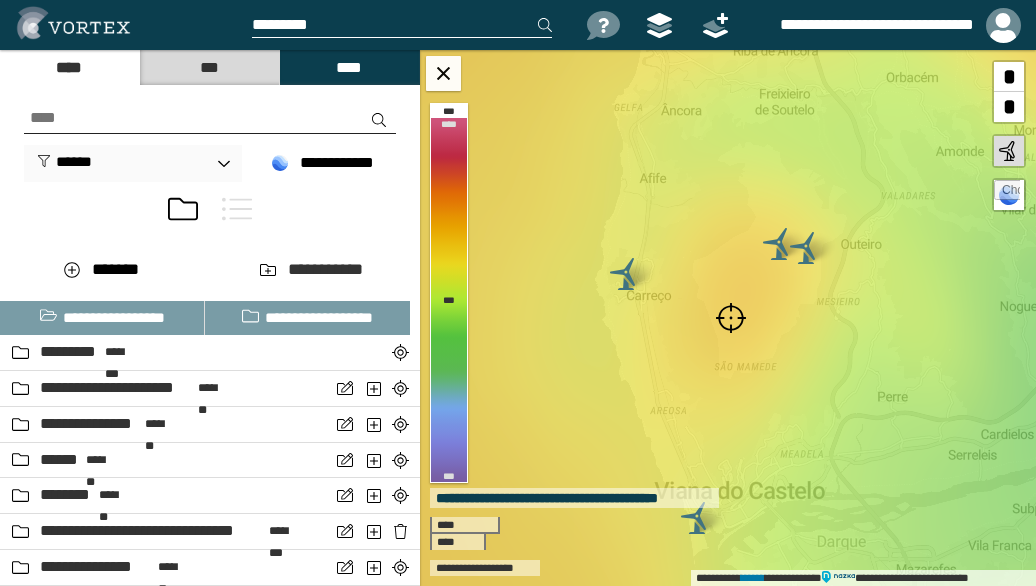 click at bounding box center [731, 318] 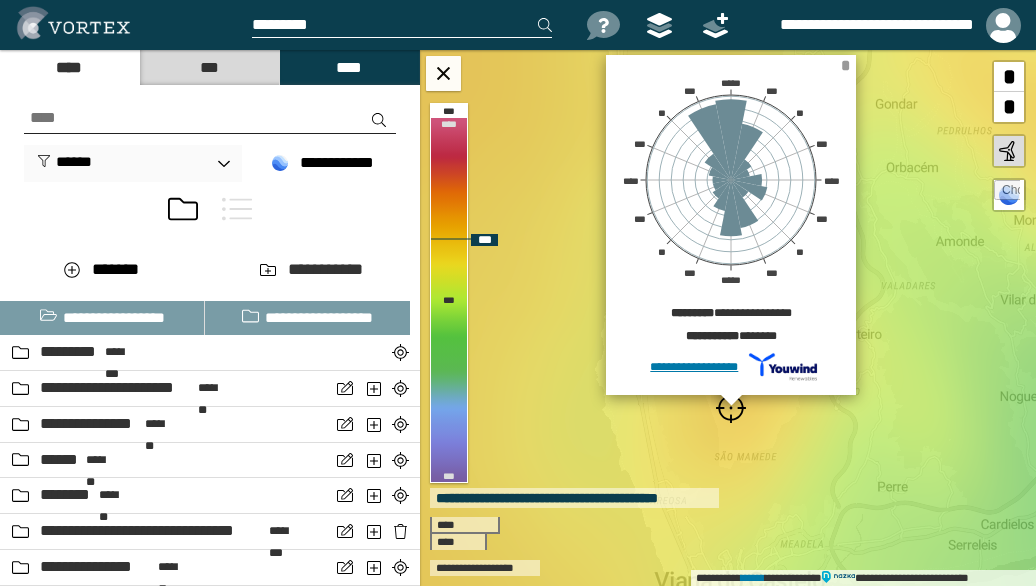 click on "*" at bounding box center [845, 65] 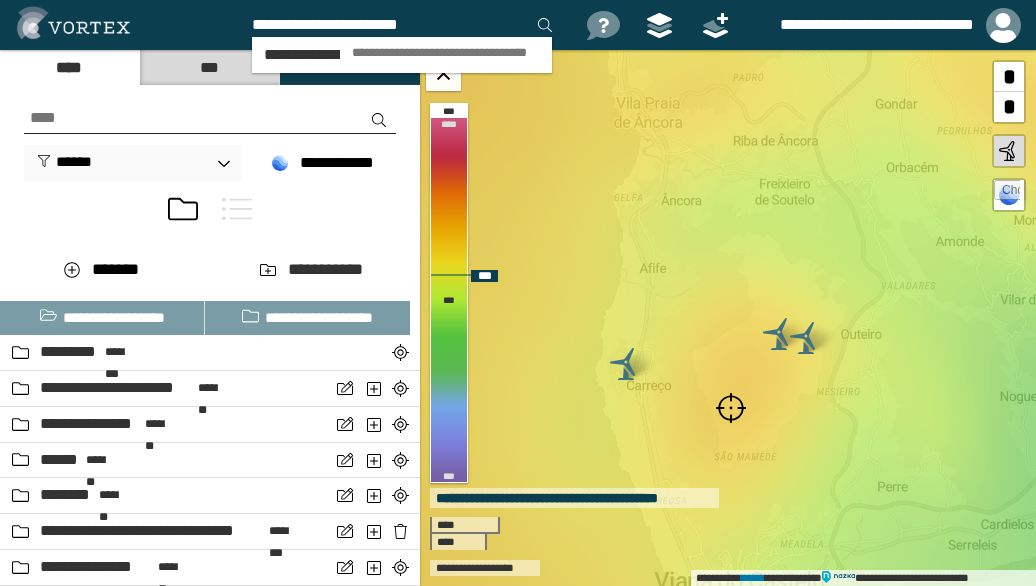 type on "**********" 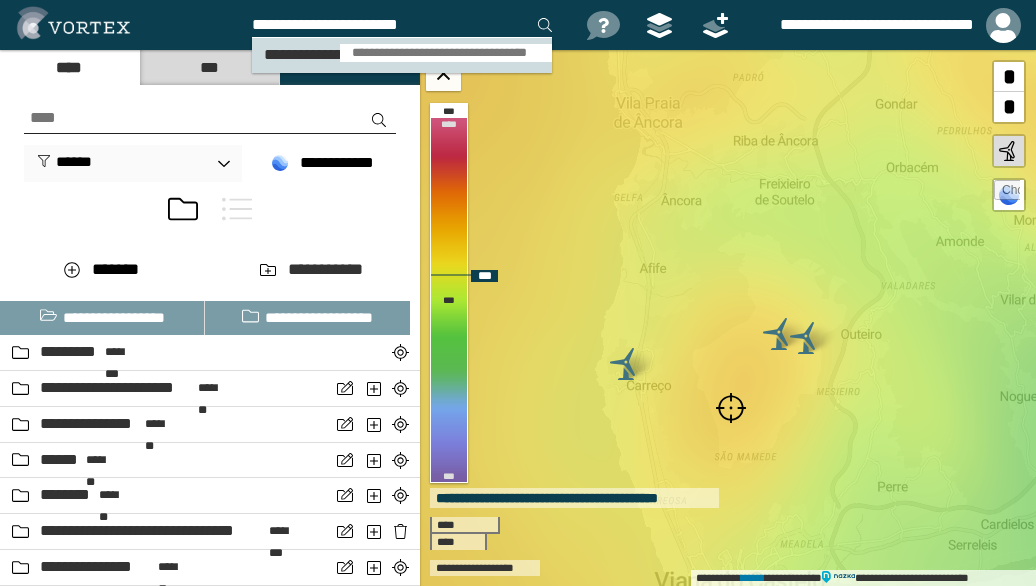 click on "**********" at bounding box center [446, 53] 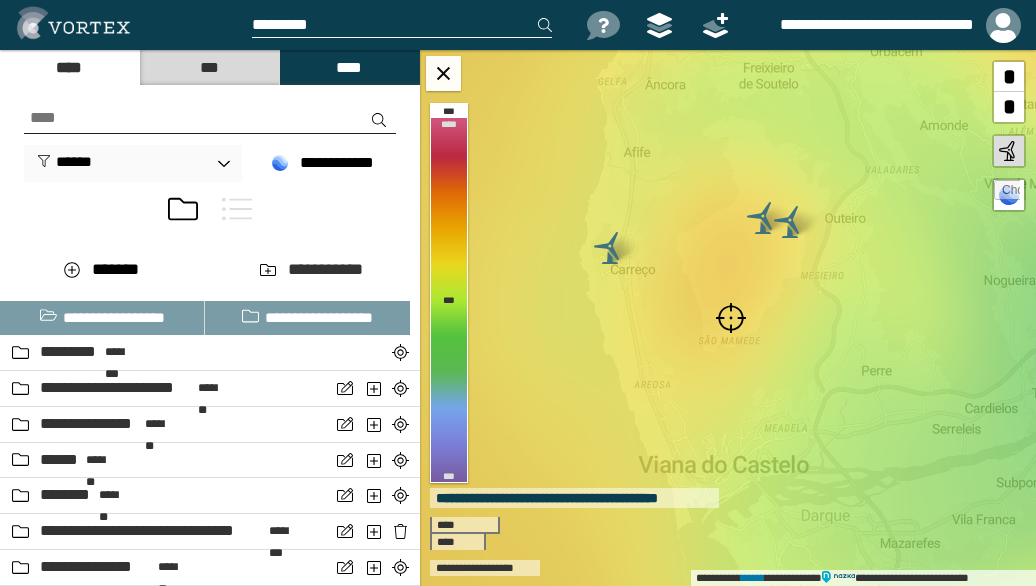 click at bounding box center [731, 318] 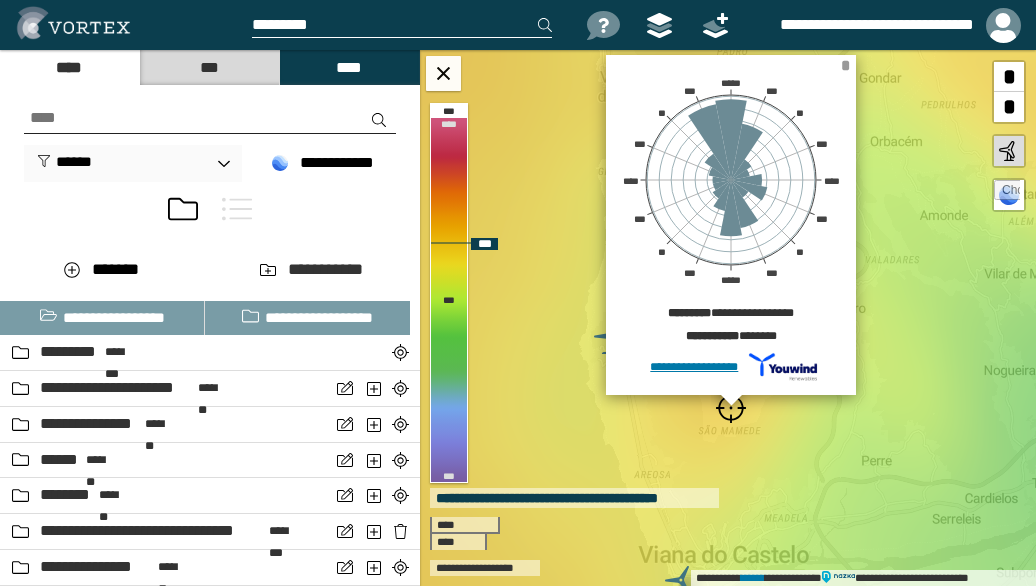 click on "*" at bounding box center [845, 65] 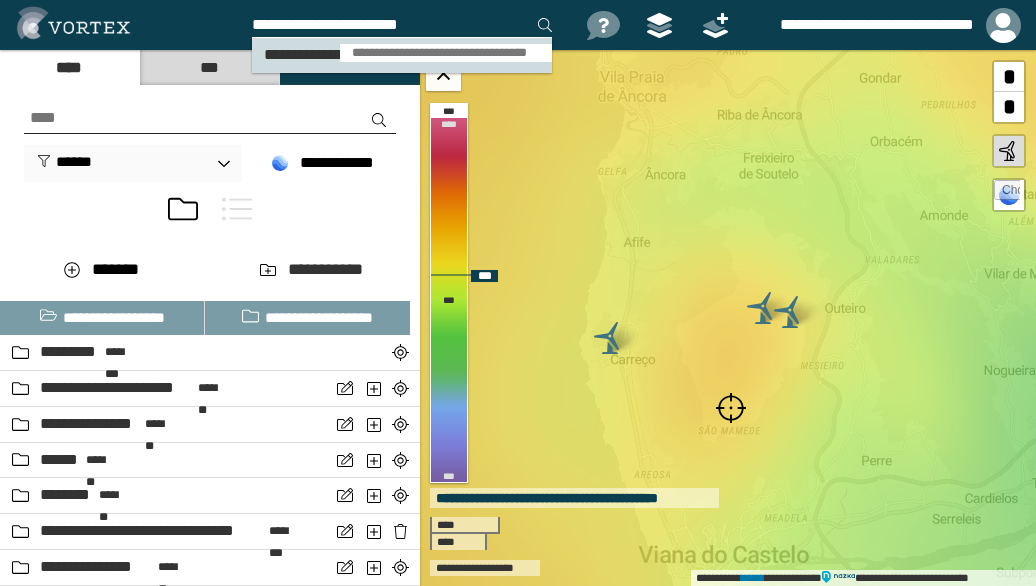 type on "**********" 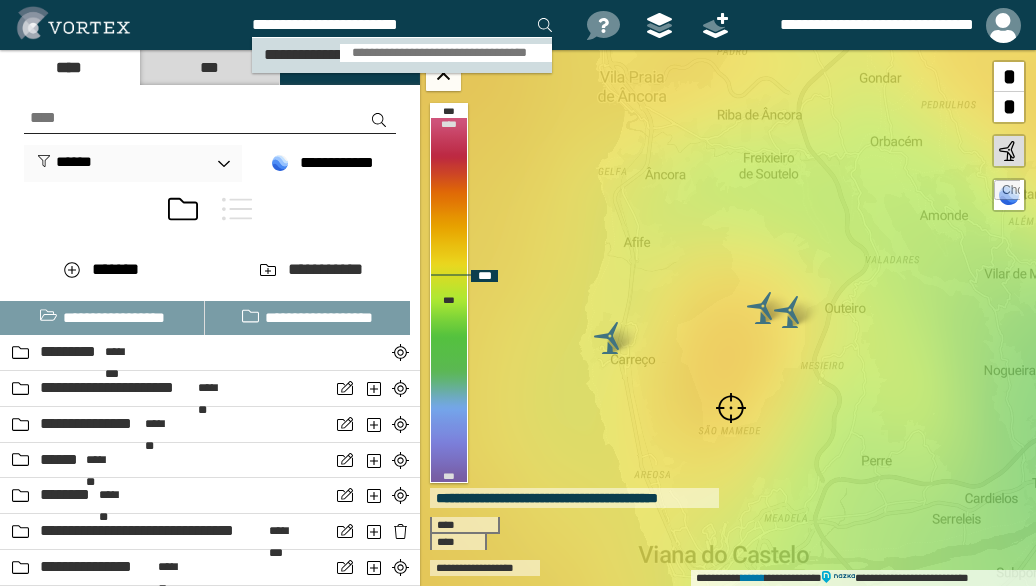 click on "**********" at bounding box center (446, 53) 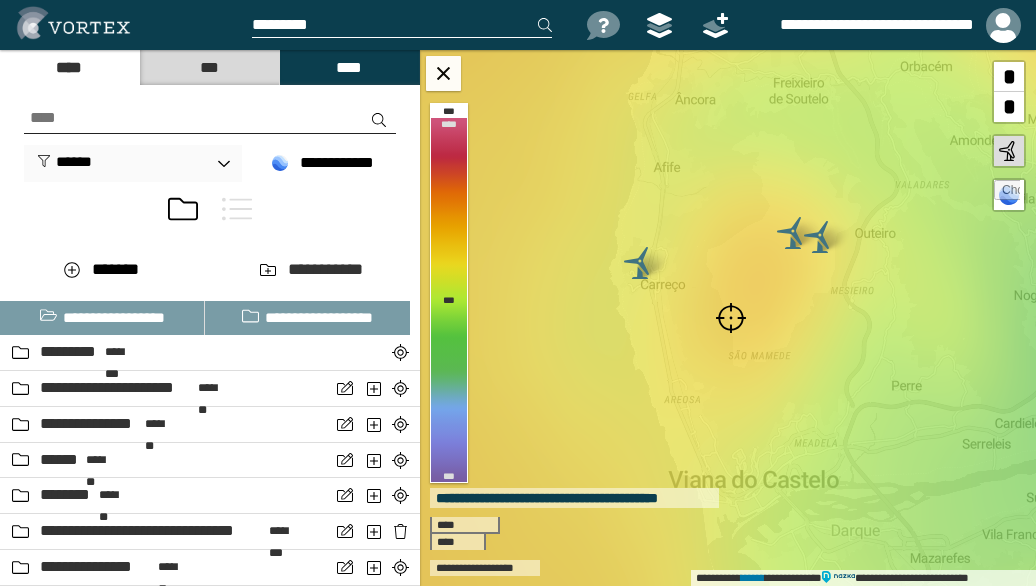 click at bounding box center [731, 318] 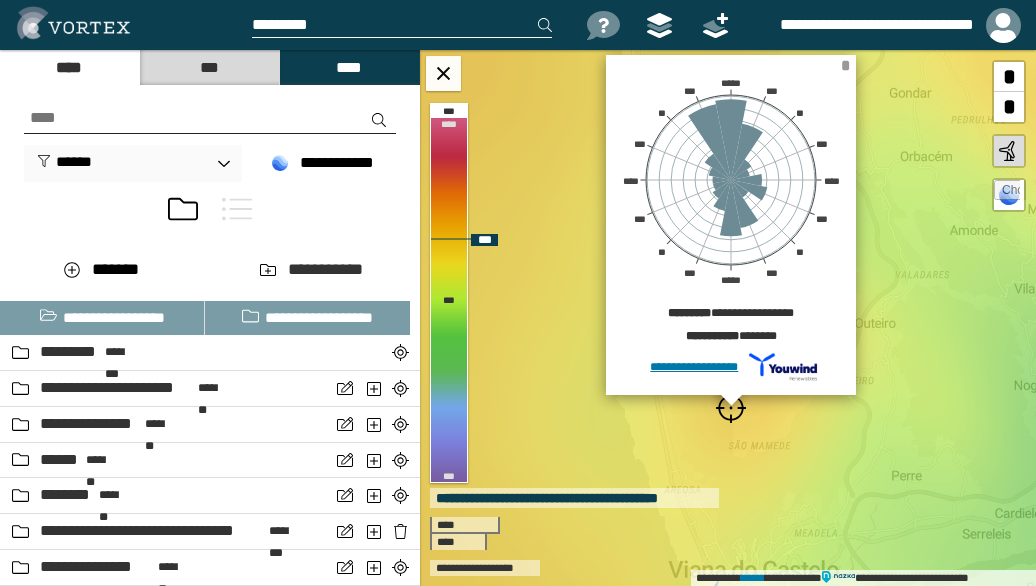 click on "*" at bounding box center [845, 65] 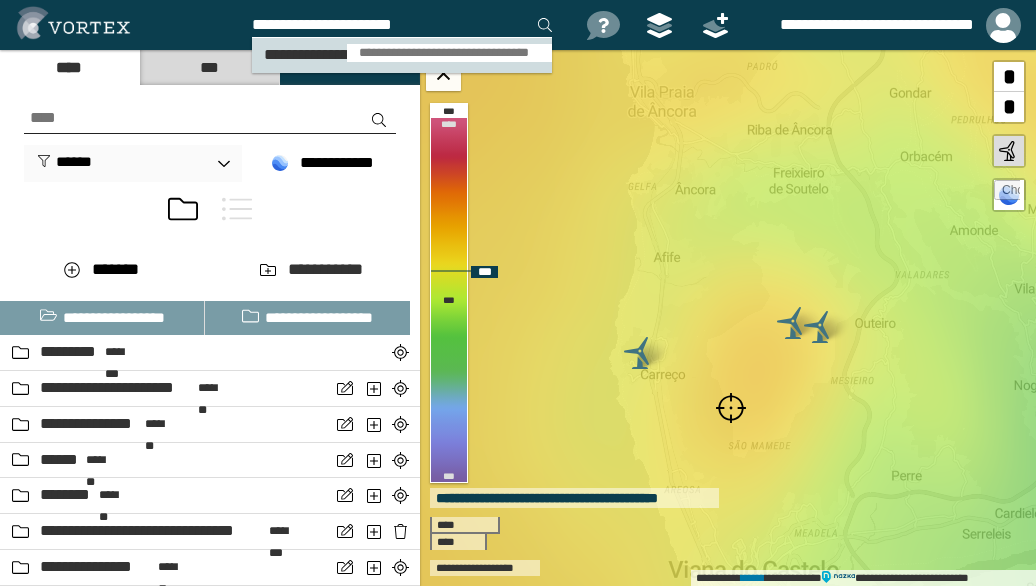 type on "**********" 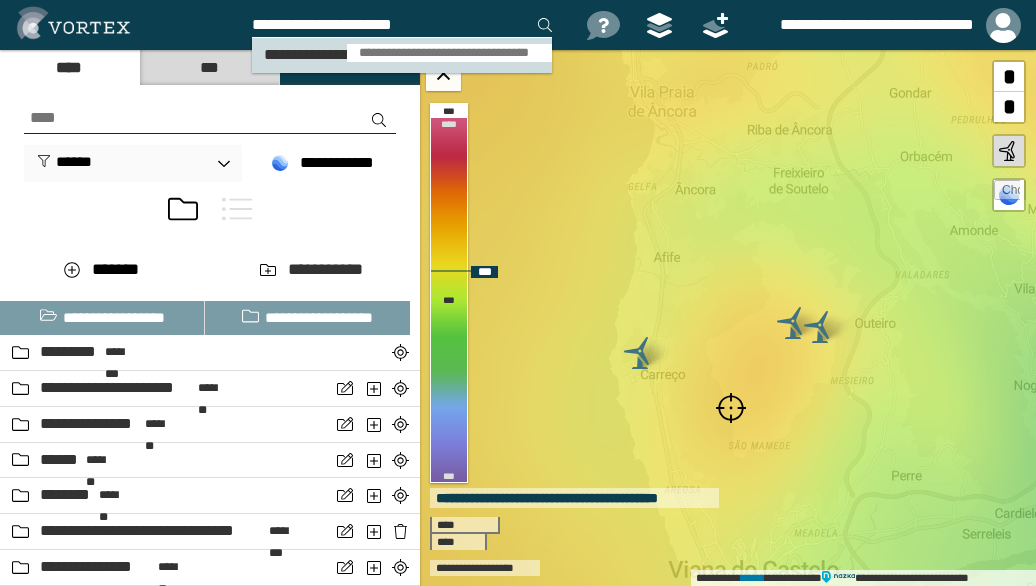 click on "**********" at bounding box center (449, 53) 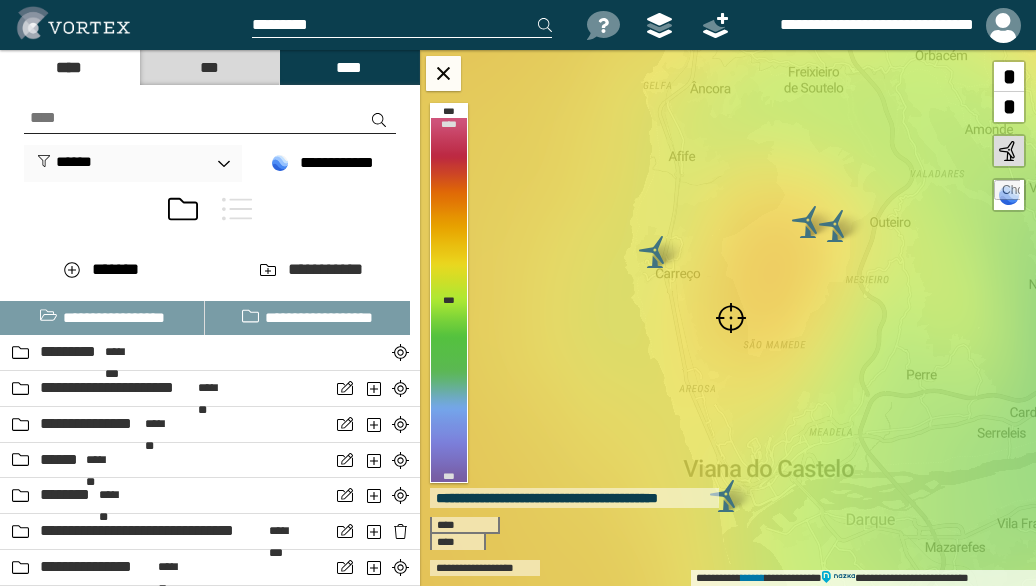click at bounding box center [731, 318] 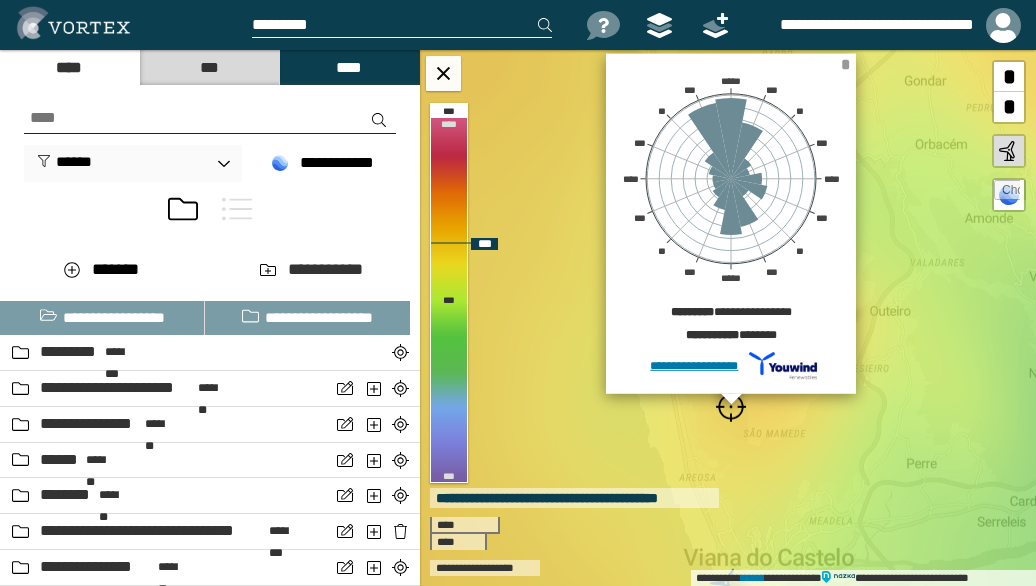 click on "*" at bounding box center [845, 64] 